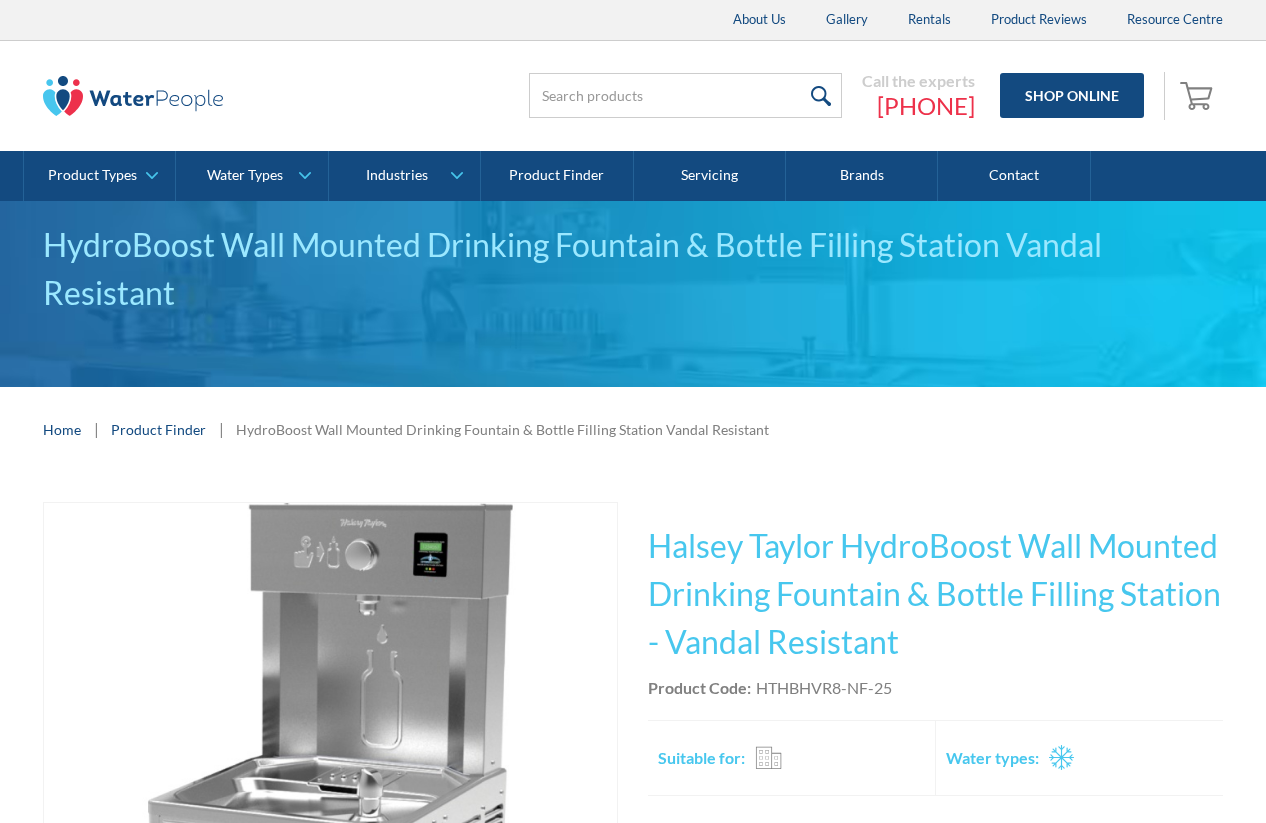 scroll, scrollTop: 300, scrollLeft: 0, axis: vertical 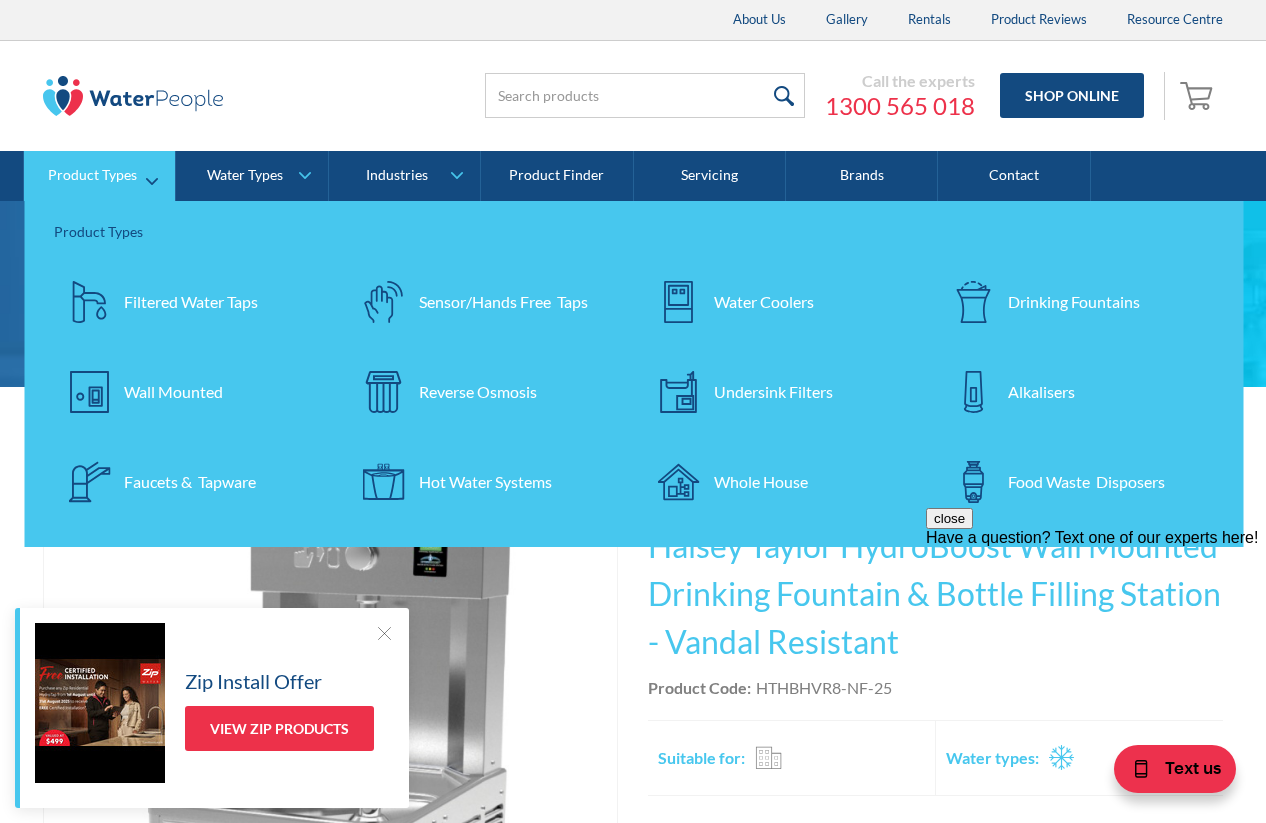 click on "Wall Mounted" at bounding box center [173, 392] 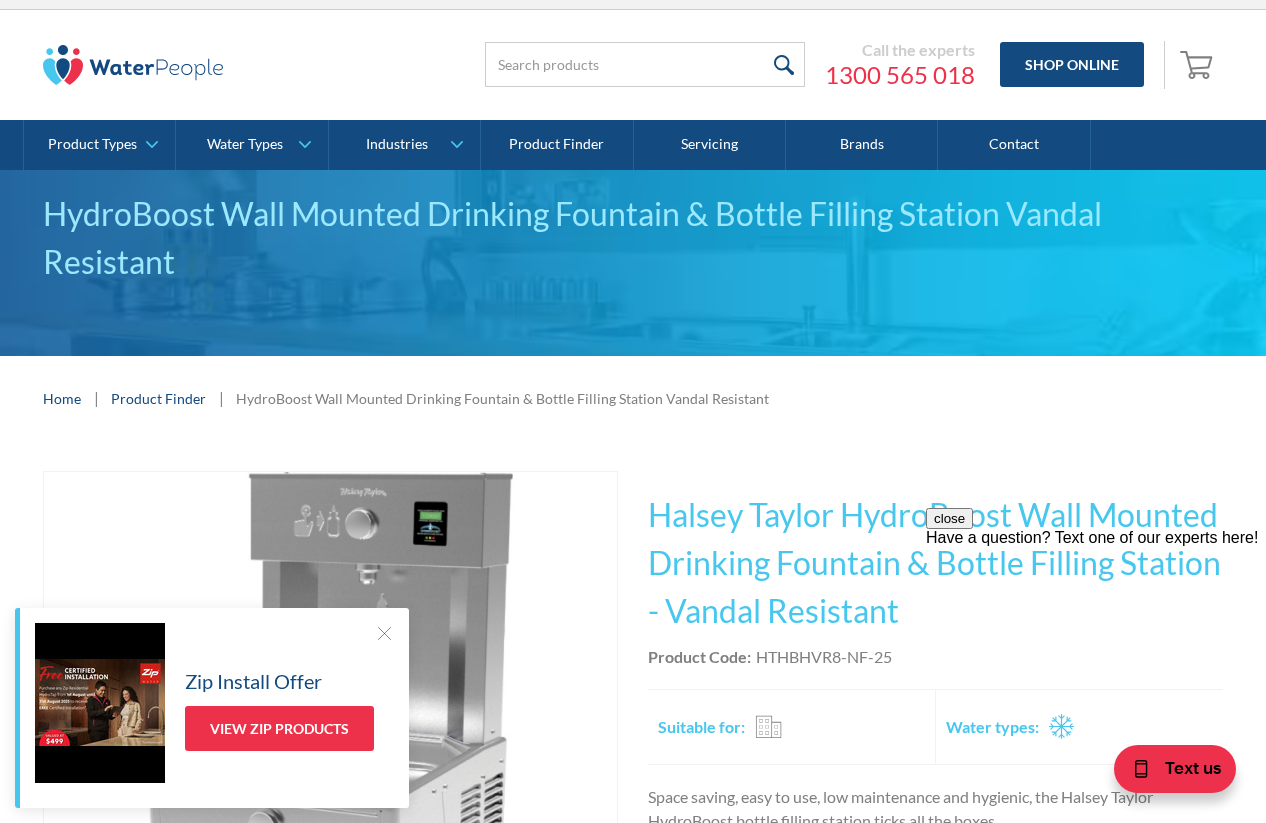 scroll, scrollTop: 0, scrollLeft: 0, axis: both 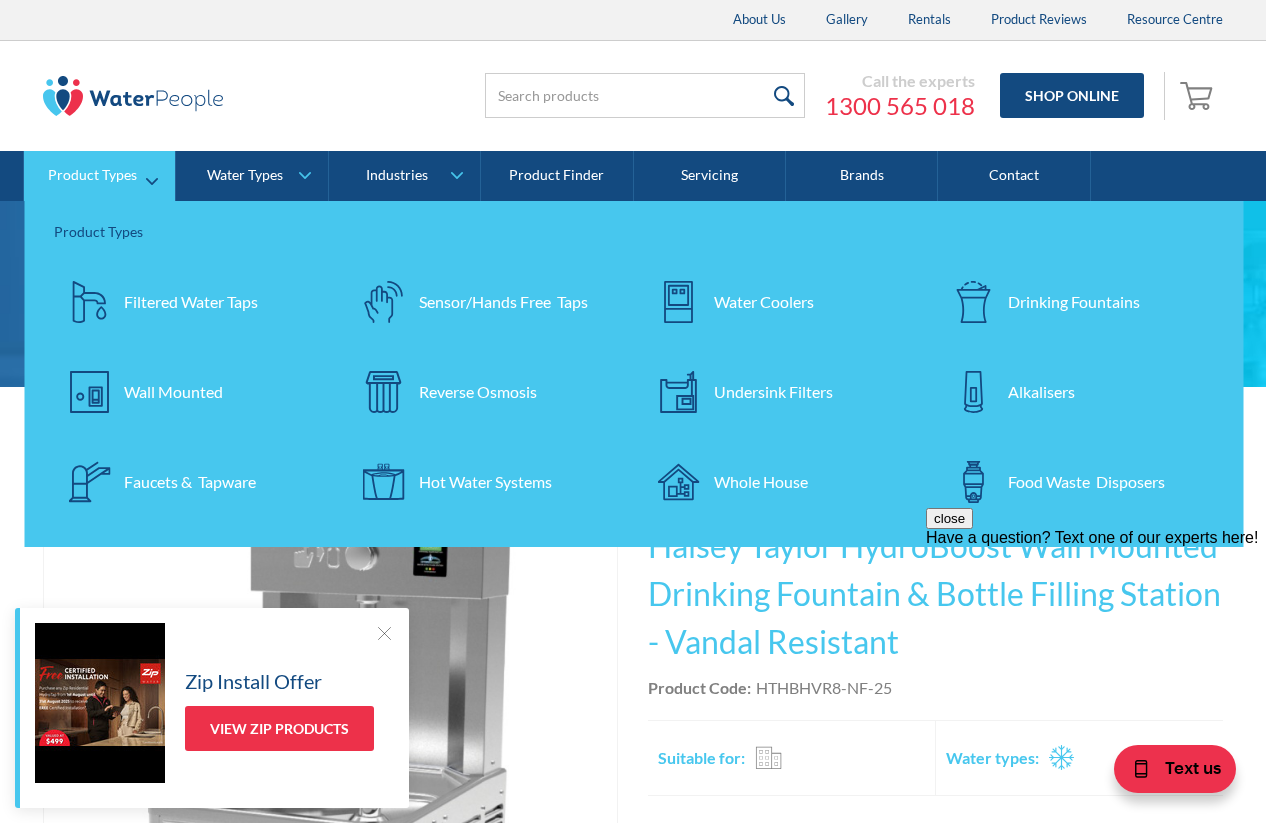 click on "Drinking Fountains" at bounding box center [1074, 302] 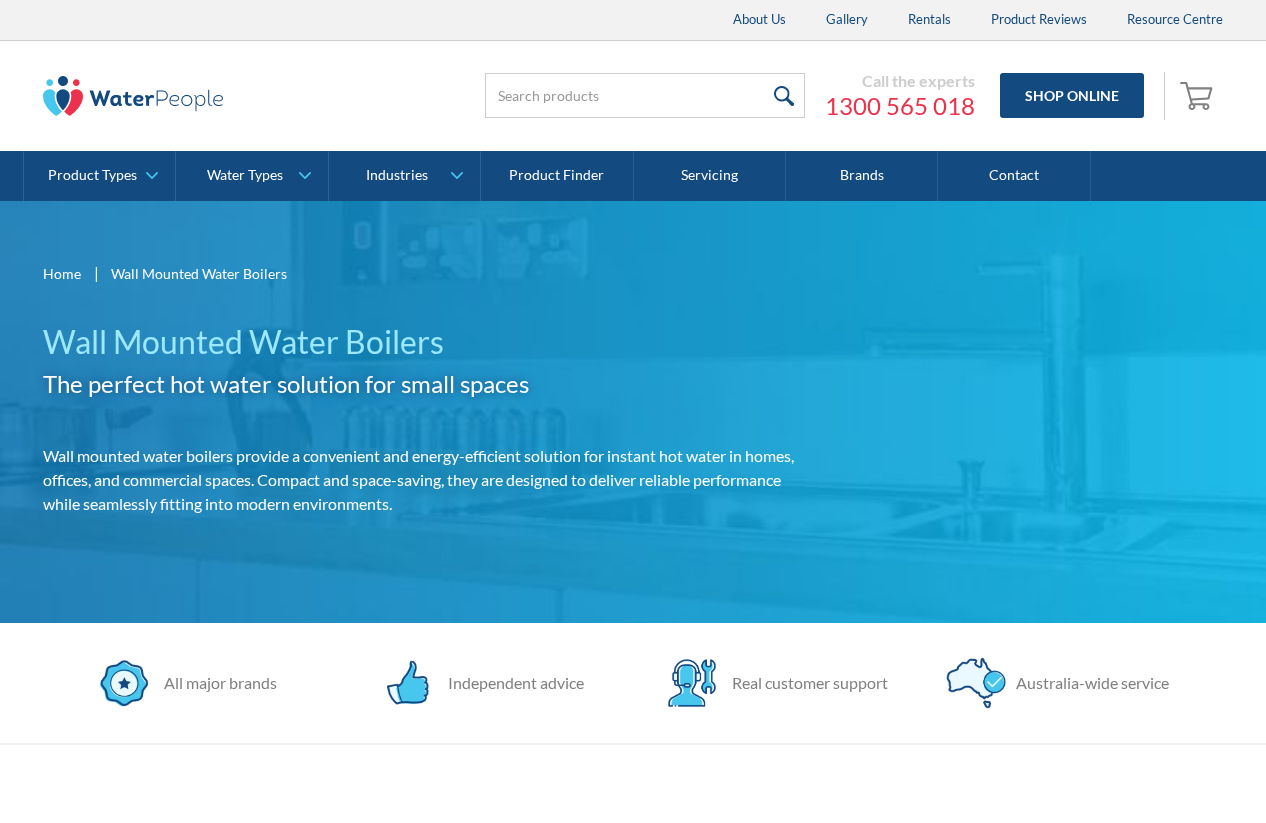 scroll, scrollTop: 0, scrollLeft: 0, axis: both 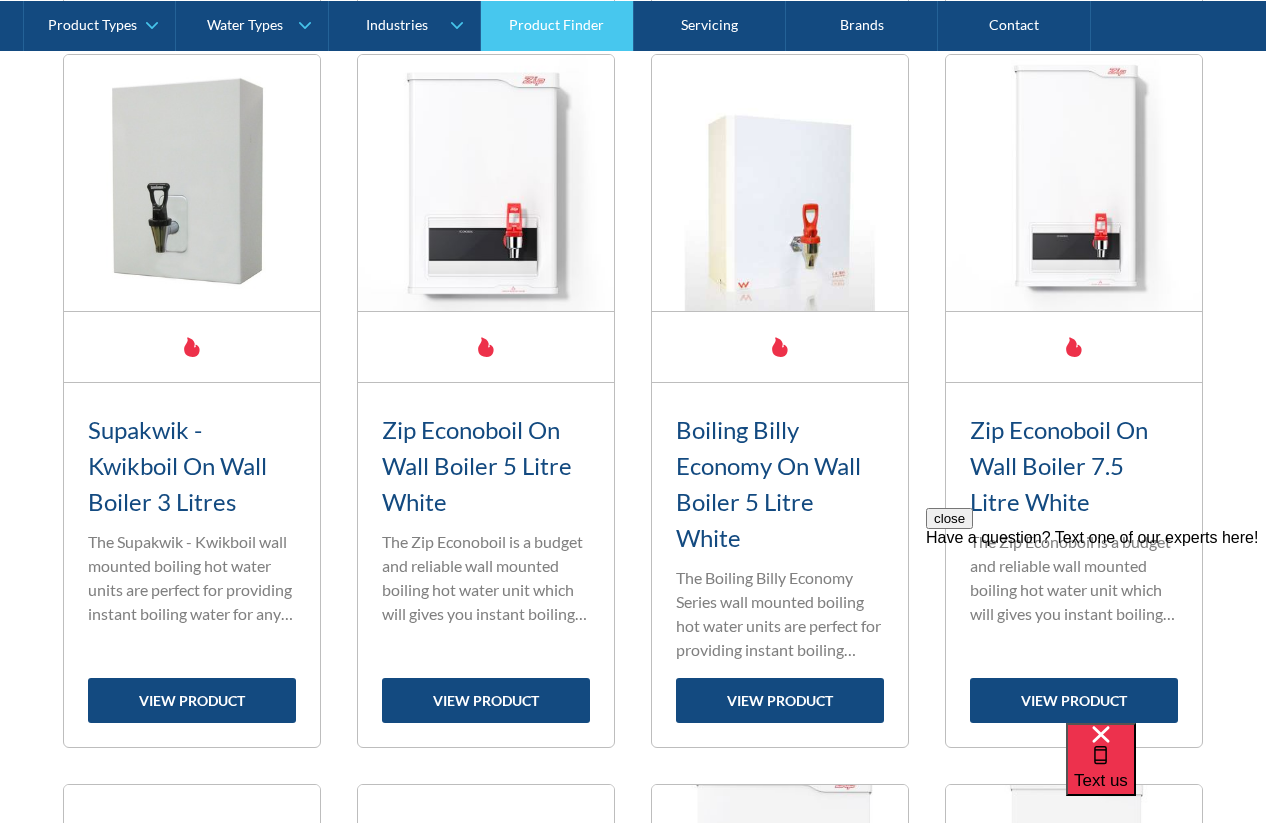click on "Product Finder" at bounding box center [557, 25] 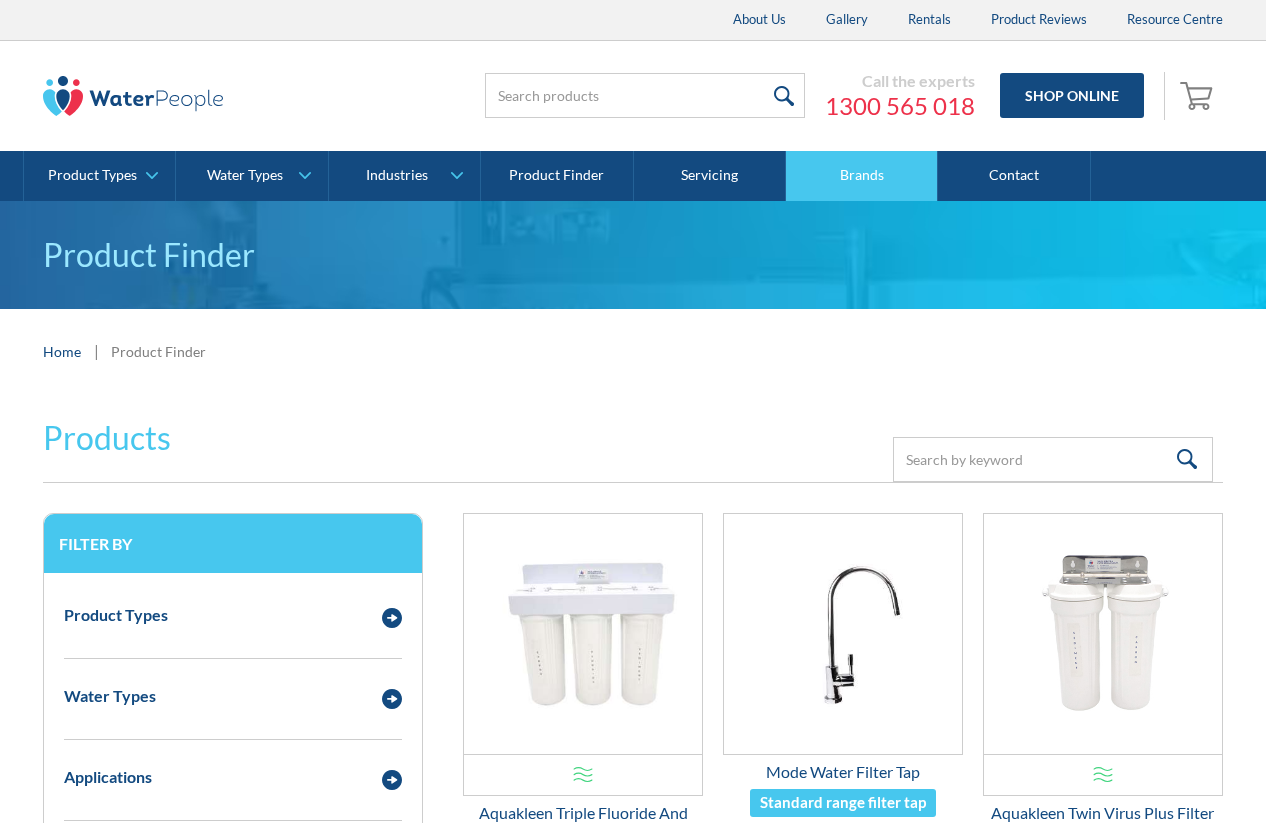 scroll, scrollTop: 0, scrollLeft: 0, axis: both 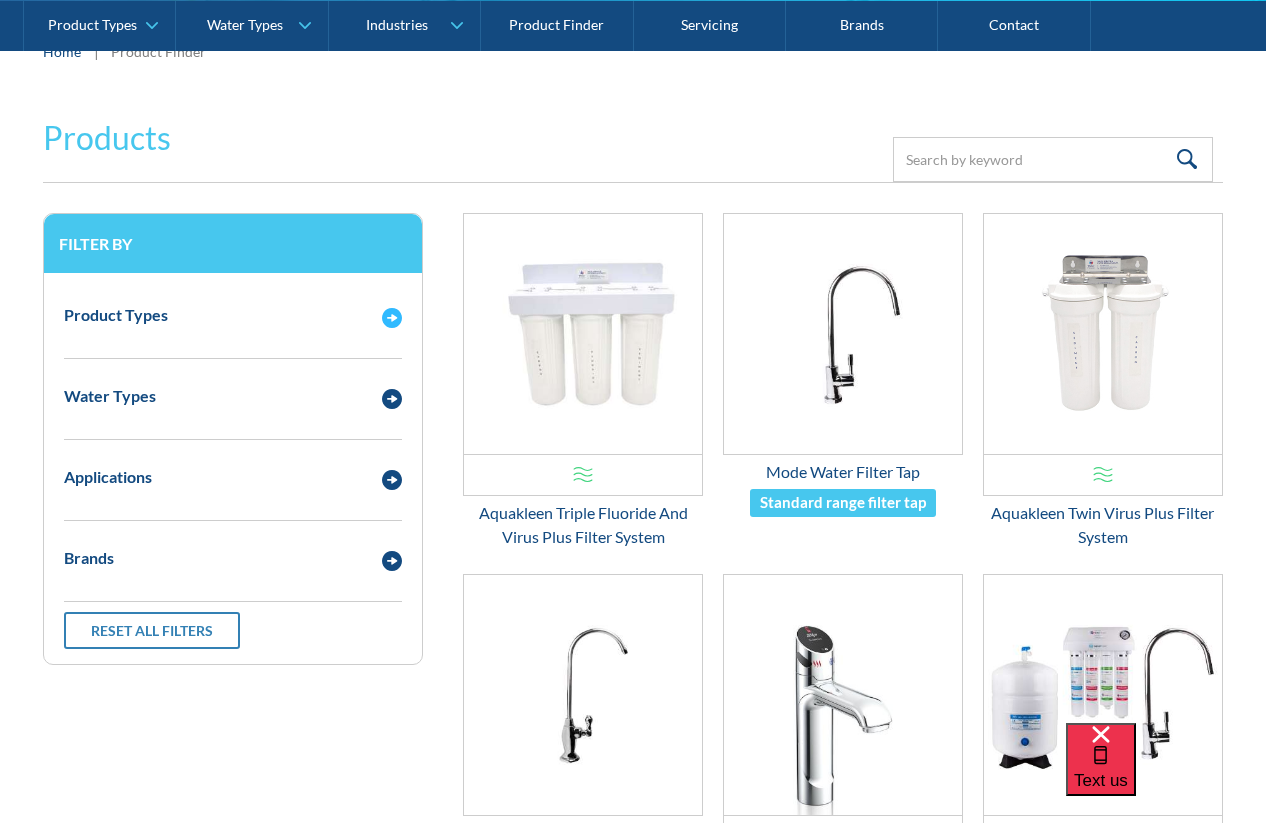 click on "Product Types" at bounding box center [213, 315] 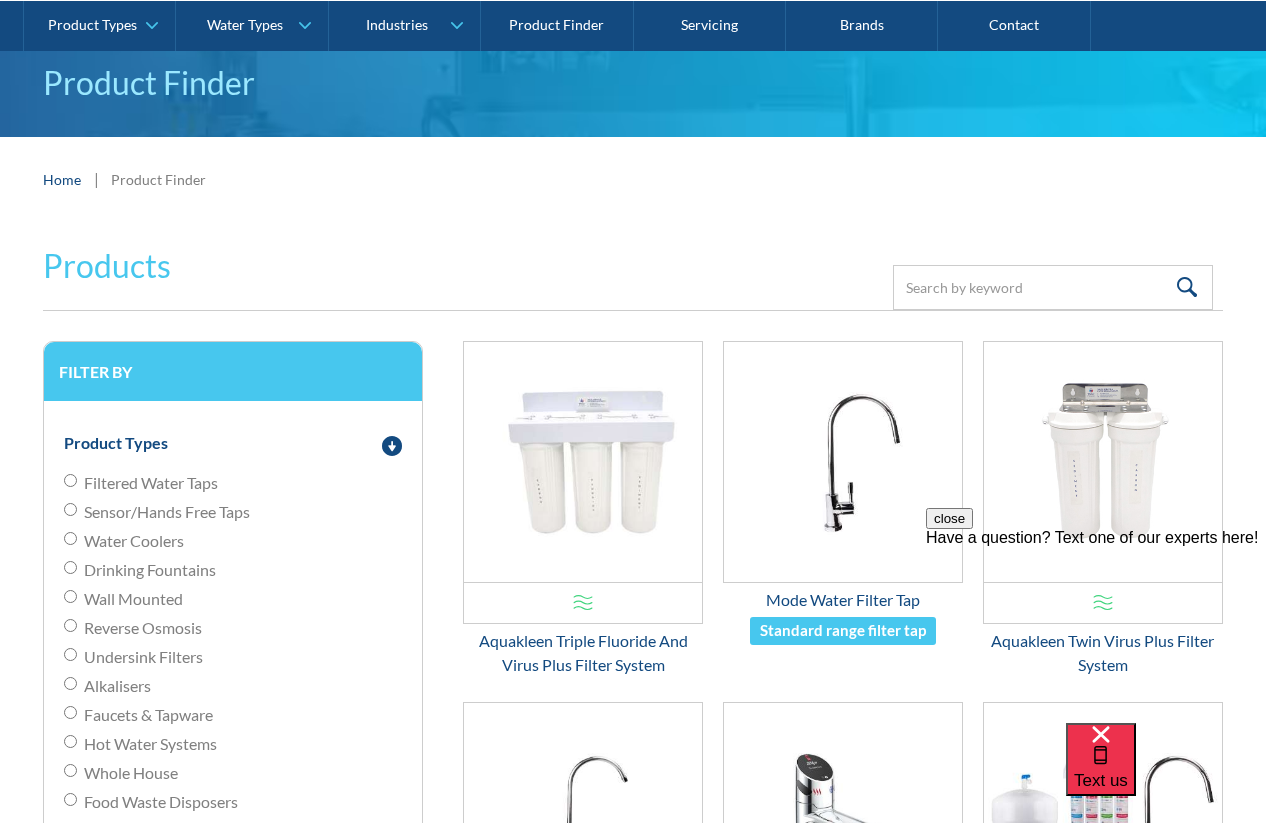 scroll, scrollTop: 0, scrollLeft: 0, axis: both 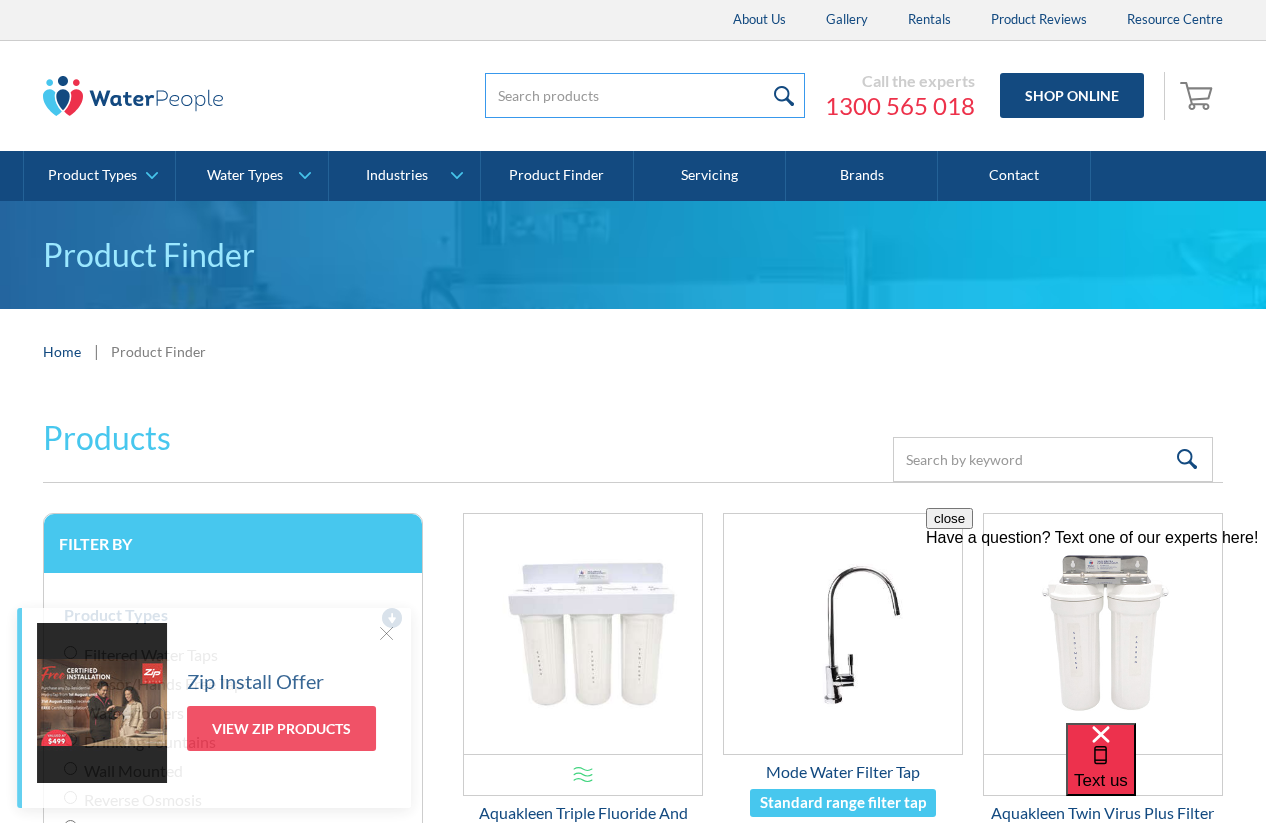click at bounding box center [645, 95] 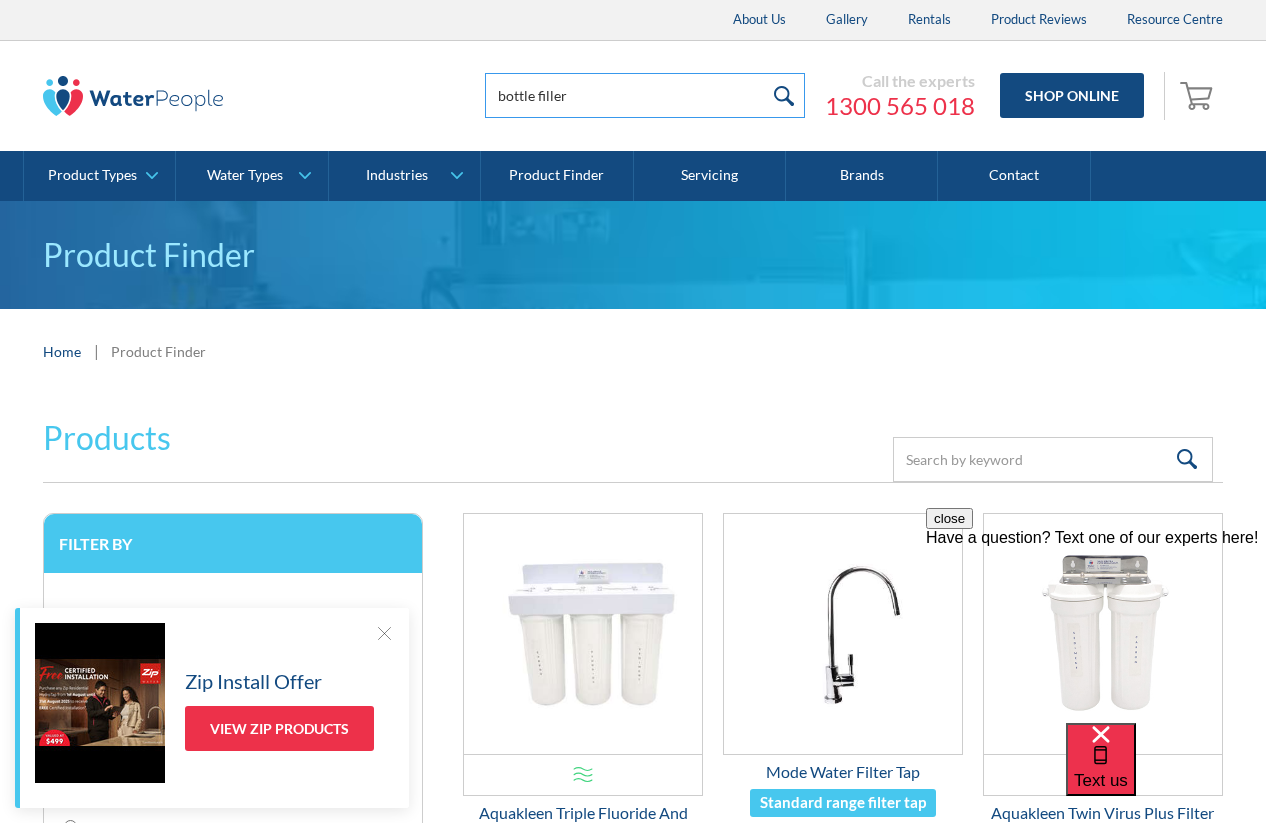 type on "bottle filler" 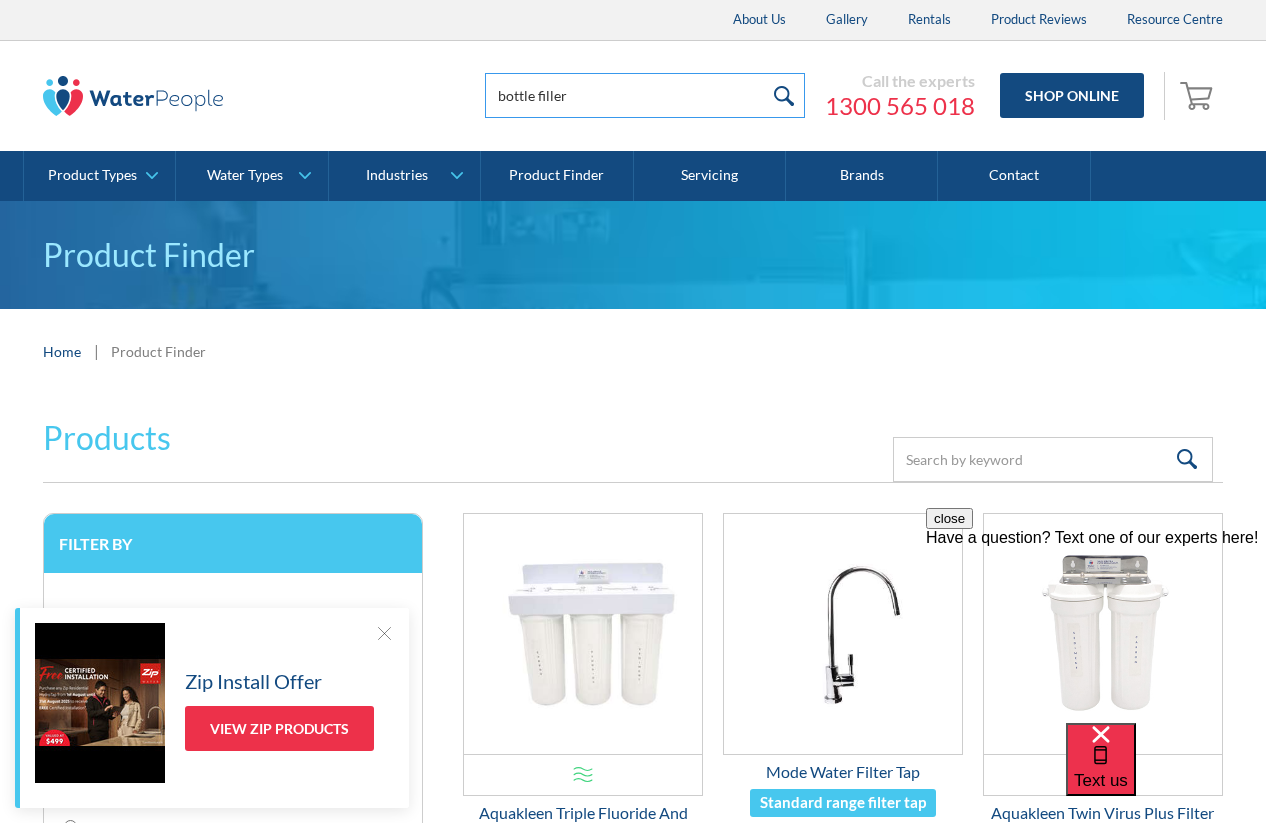 click at bounding box center (783, 95) 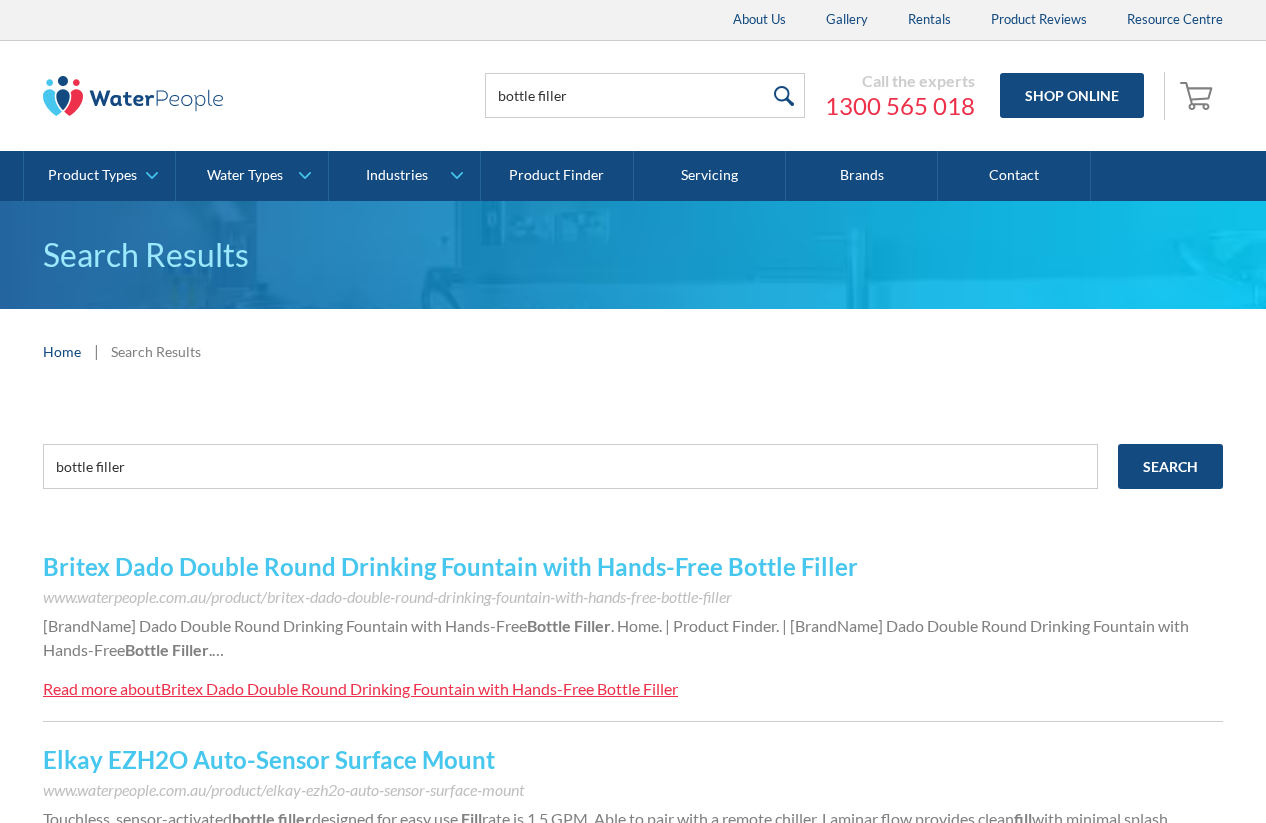 scroll, scrollTop: 0, scrollLeft: 0, axis: both 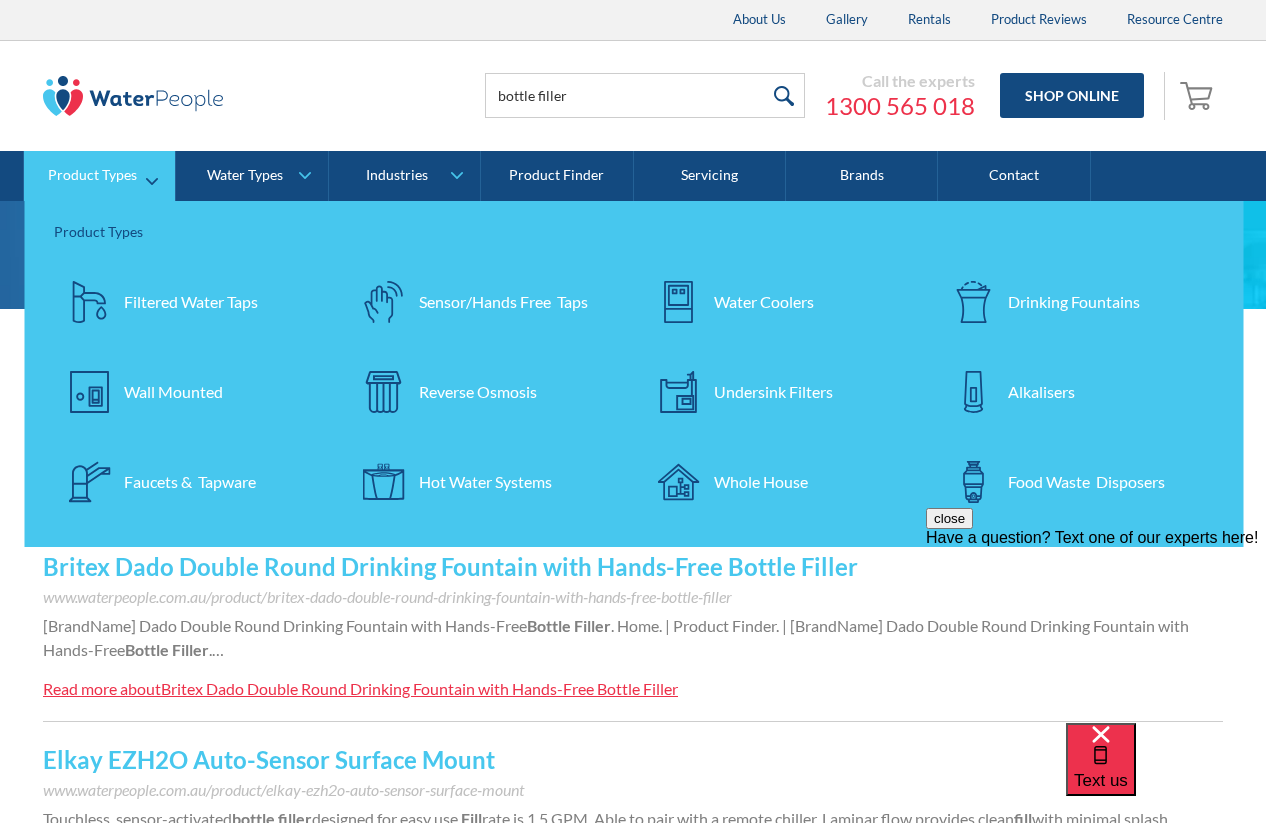 click on "Wall Mounted" at bounding box center [173, 392] 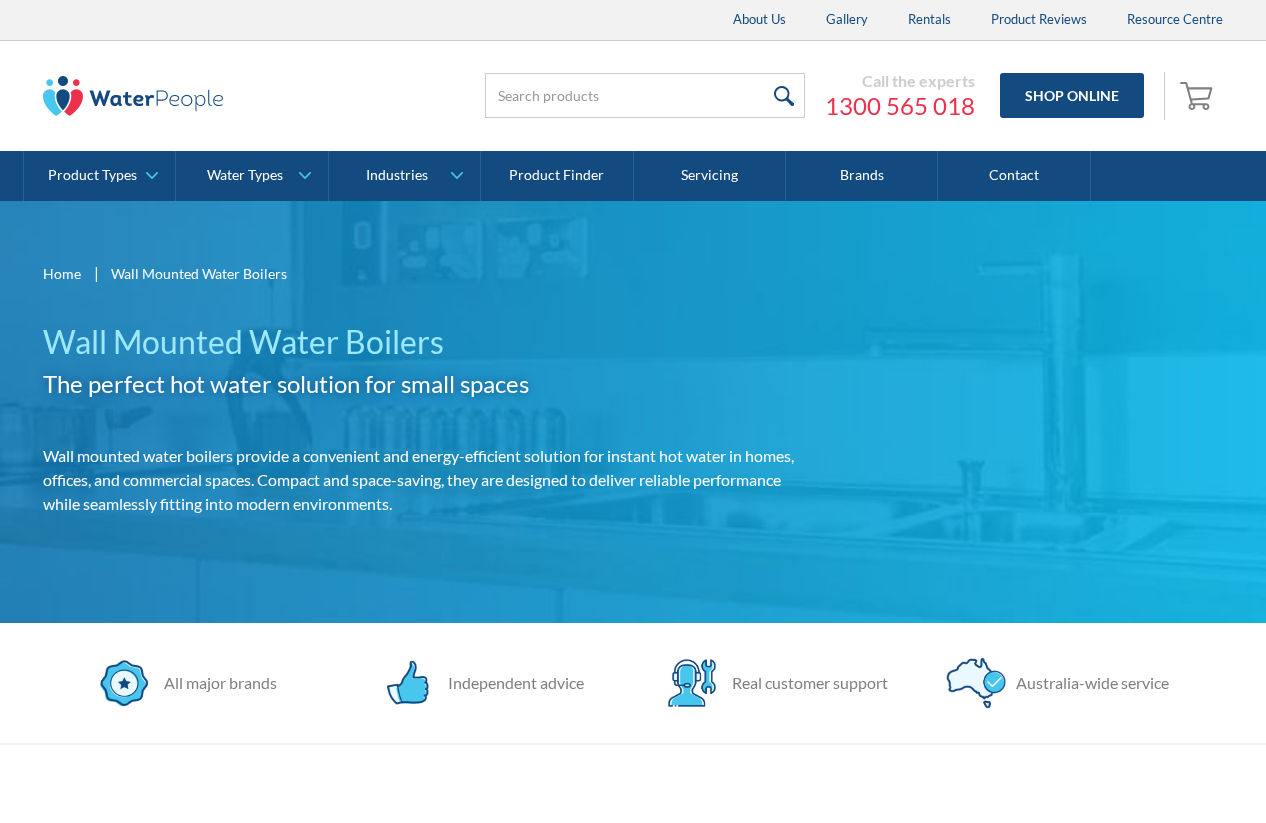 scroll, scrollTop: 0, scrollLeft: 0, axis: both 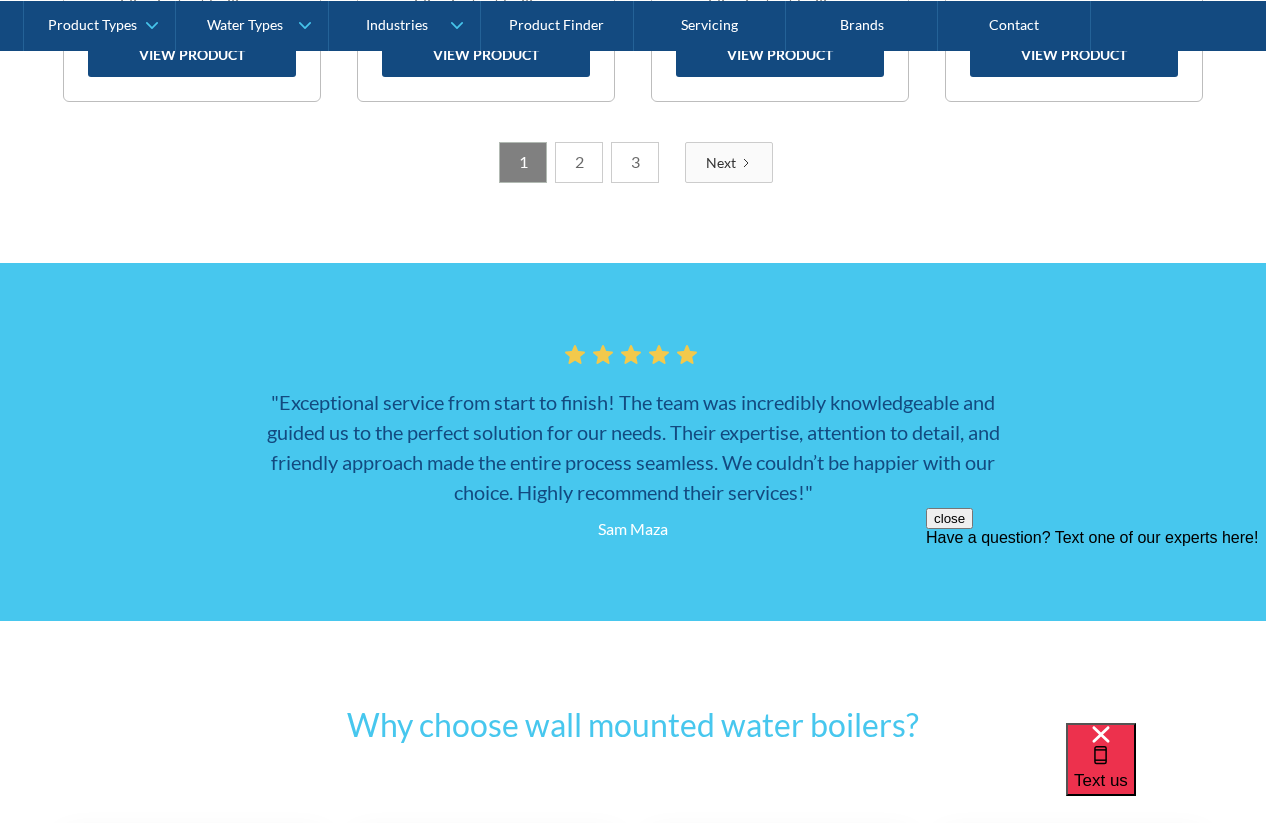 click on "2" at bounding box center [579, 162] 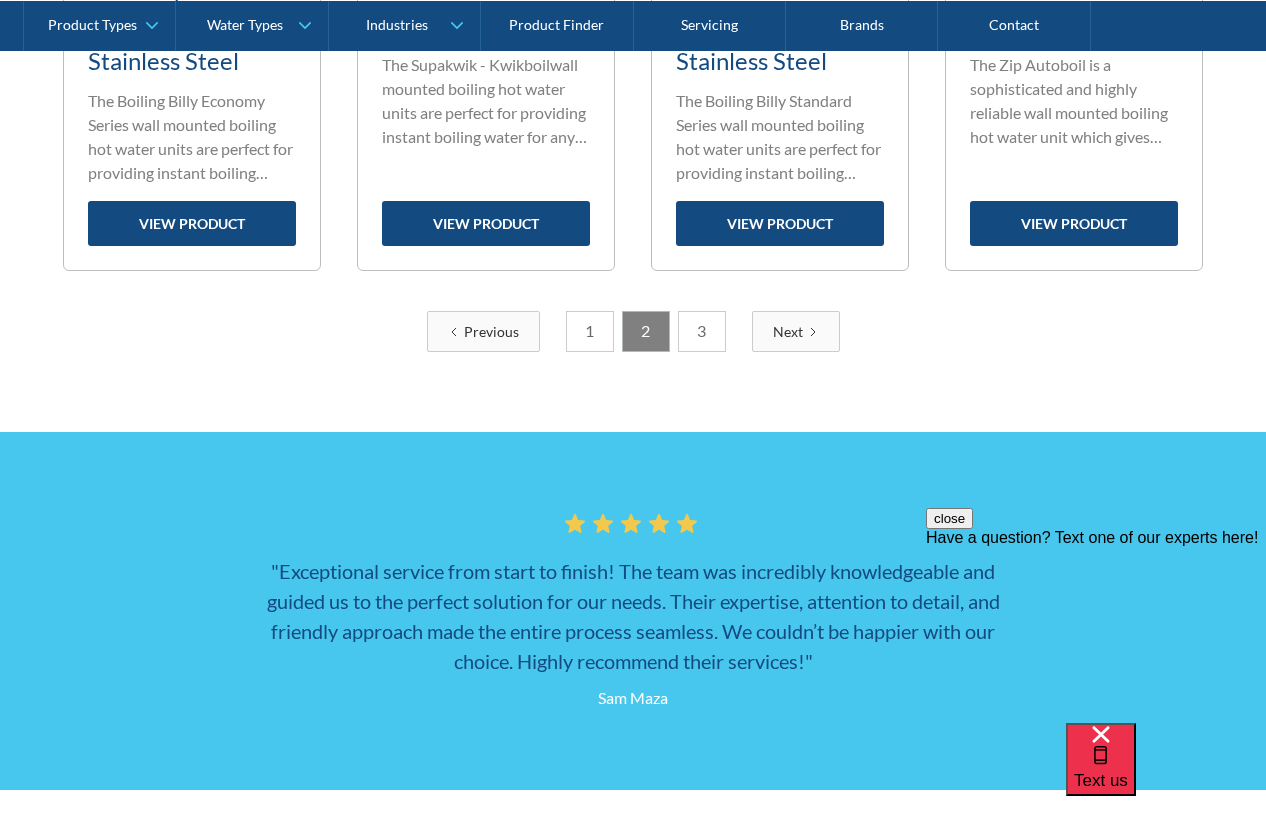 scroll, scrollTop: 3560, scrollLeft: 0, axis: vertical 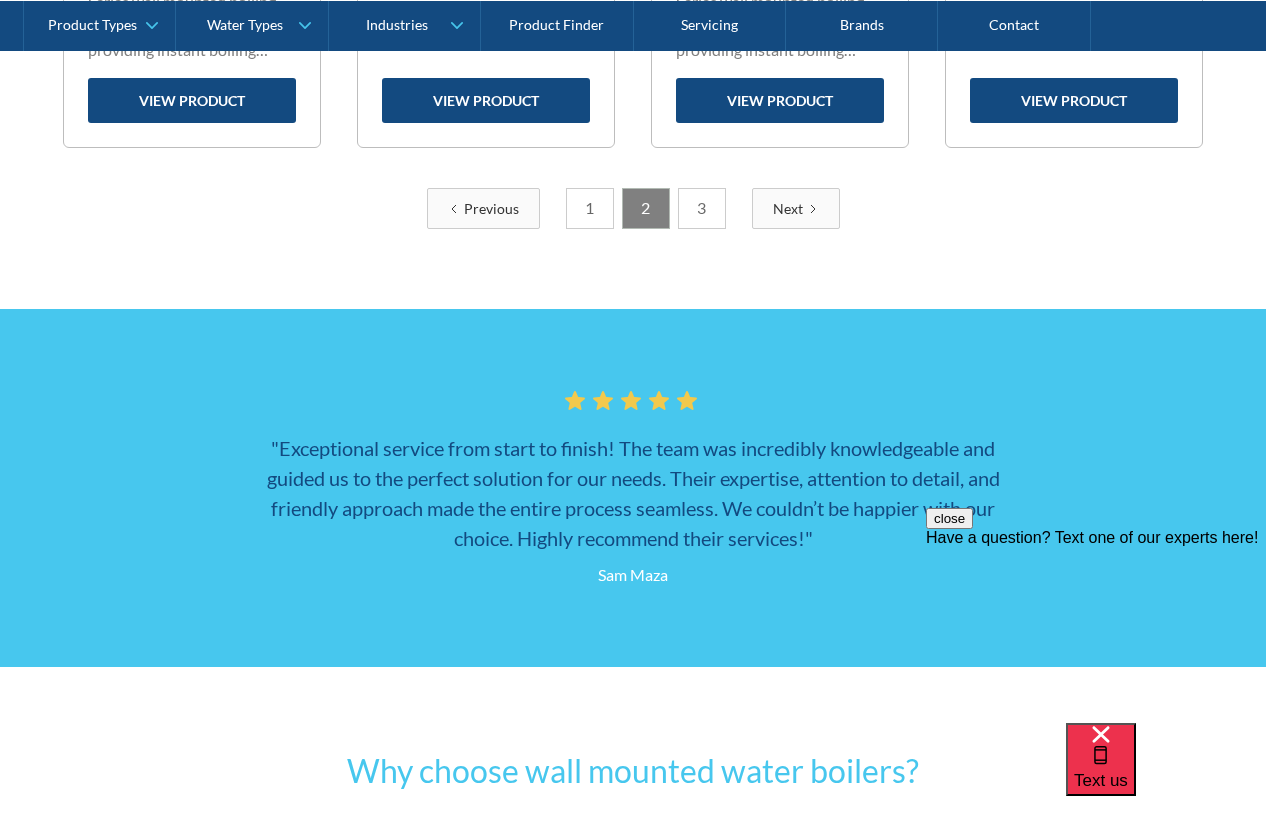 click on "3" at bounding box center (702, 208) 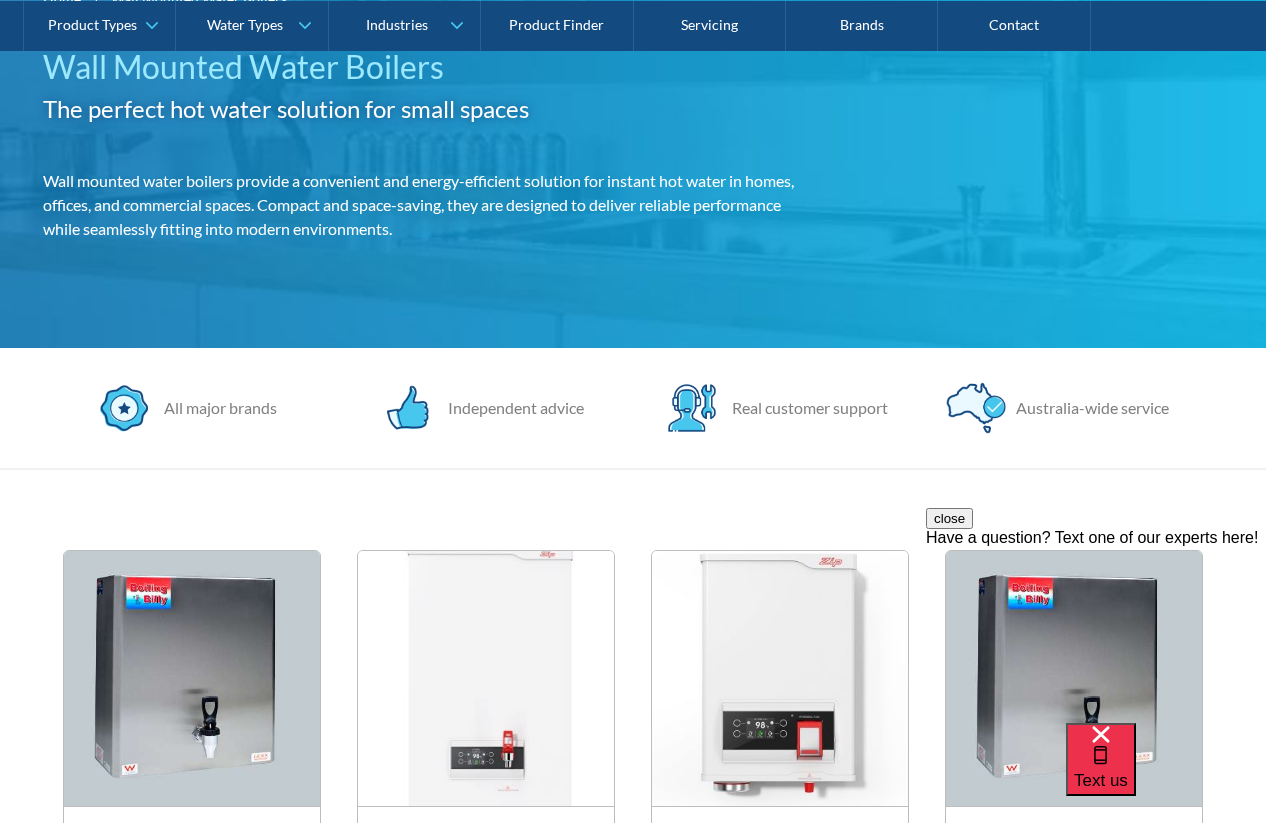 scroll, scrollTop: 0, scrollLeft: 0, axis: both 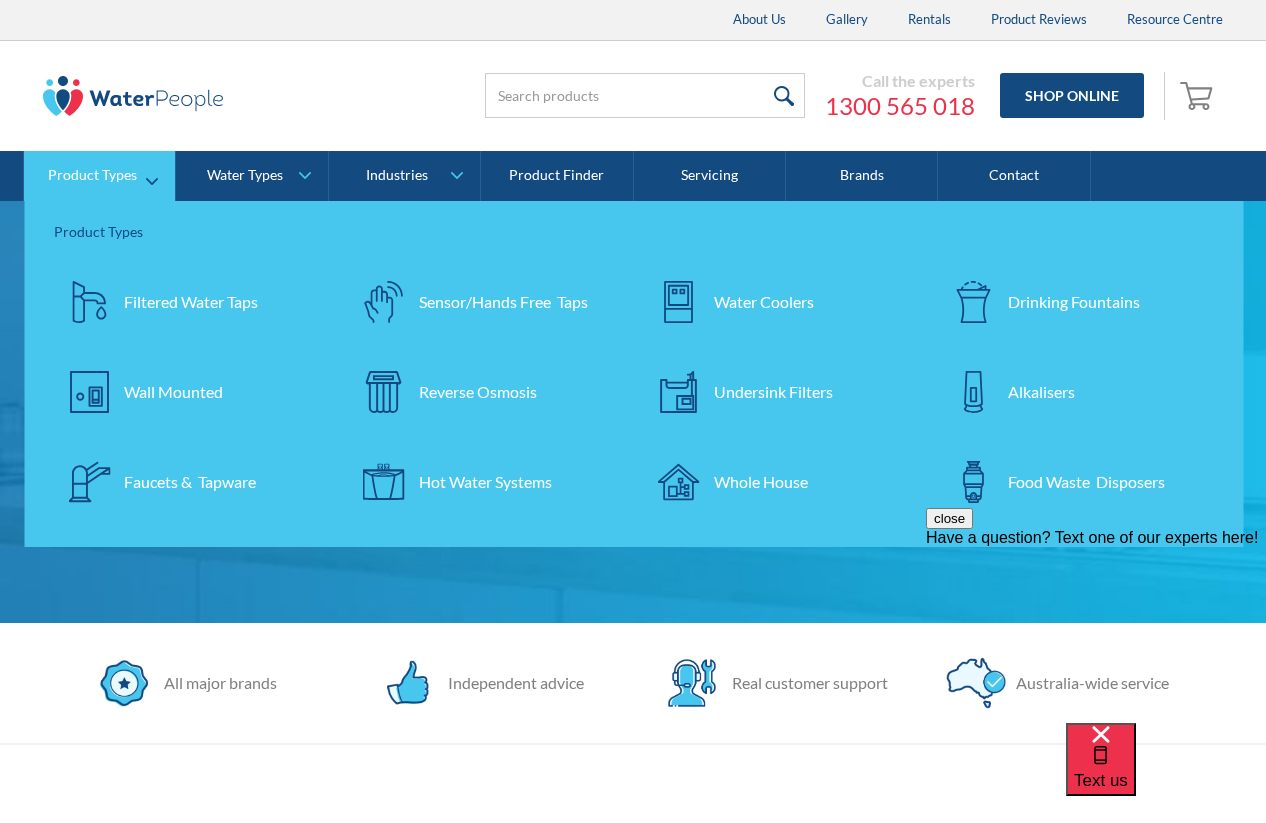 click on "Water Coolers" at bounding box center (764, 302) 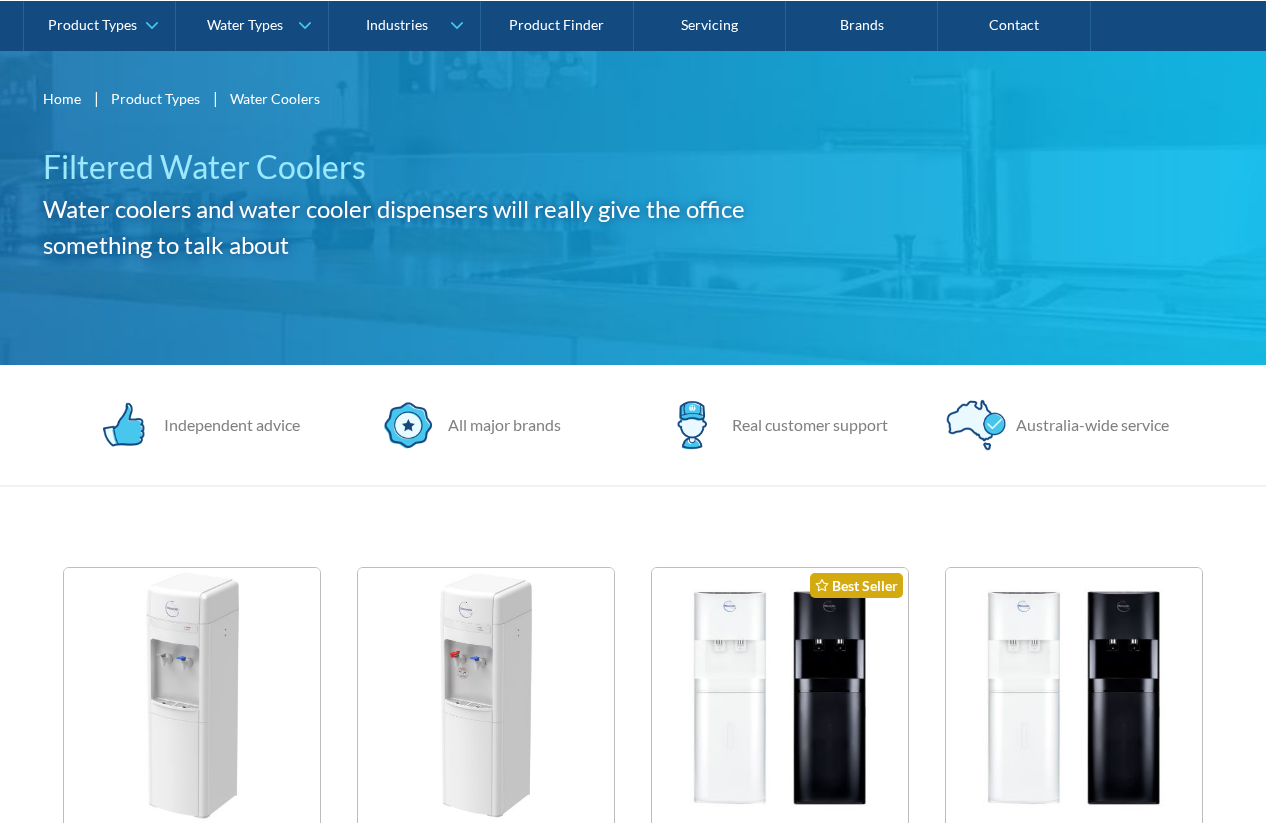 scroll, scrollTop: 0, scrollLeft: 0, axis: both 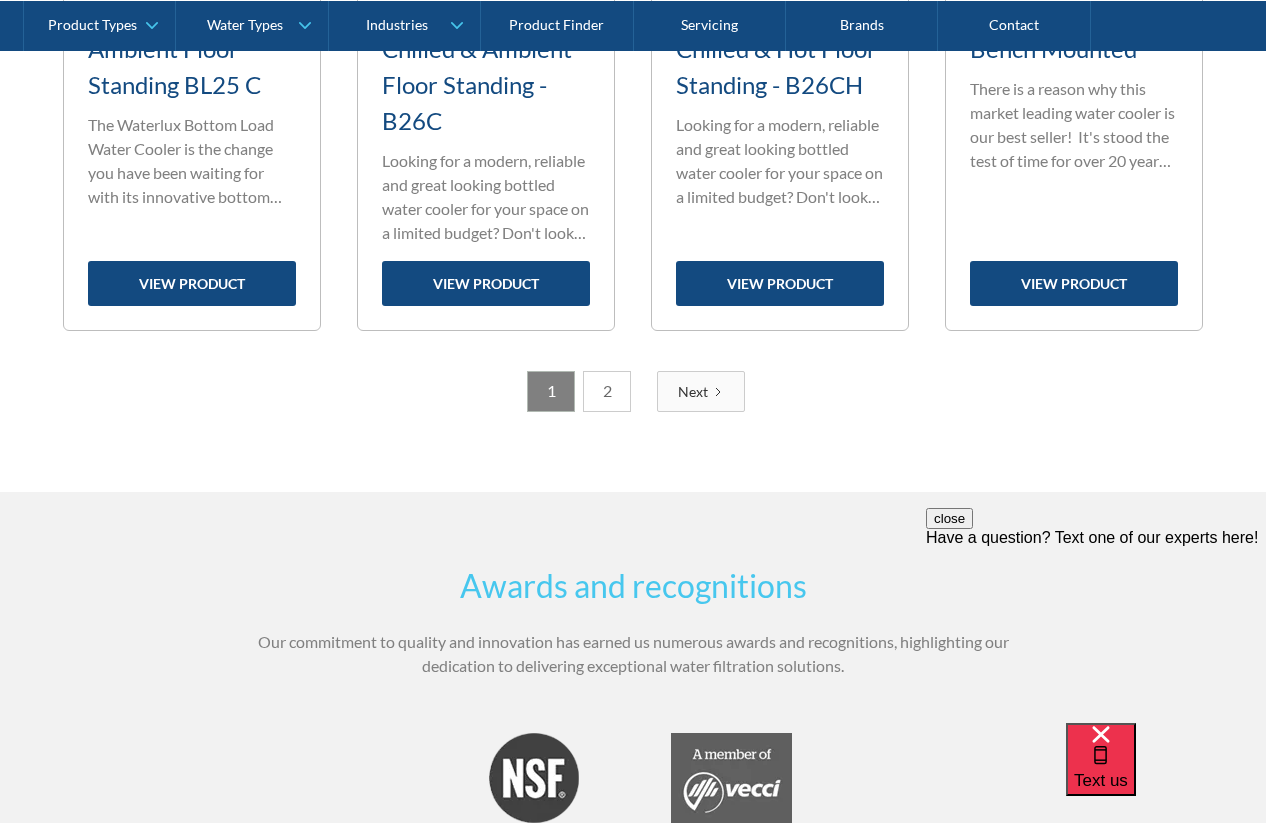 click on "2" at bounding box center (607, 391) 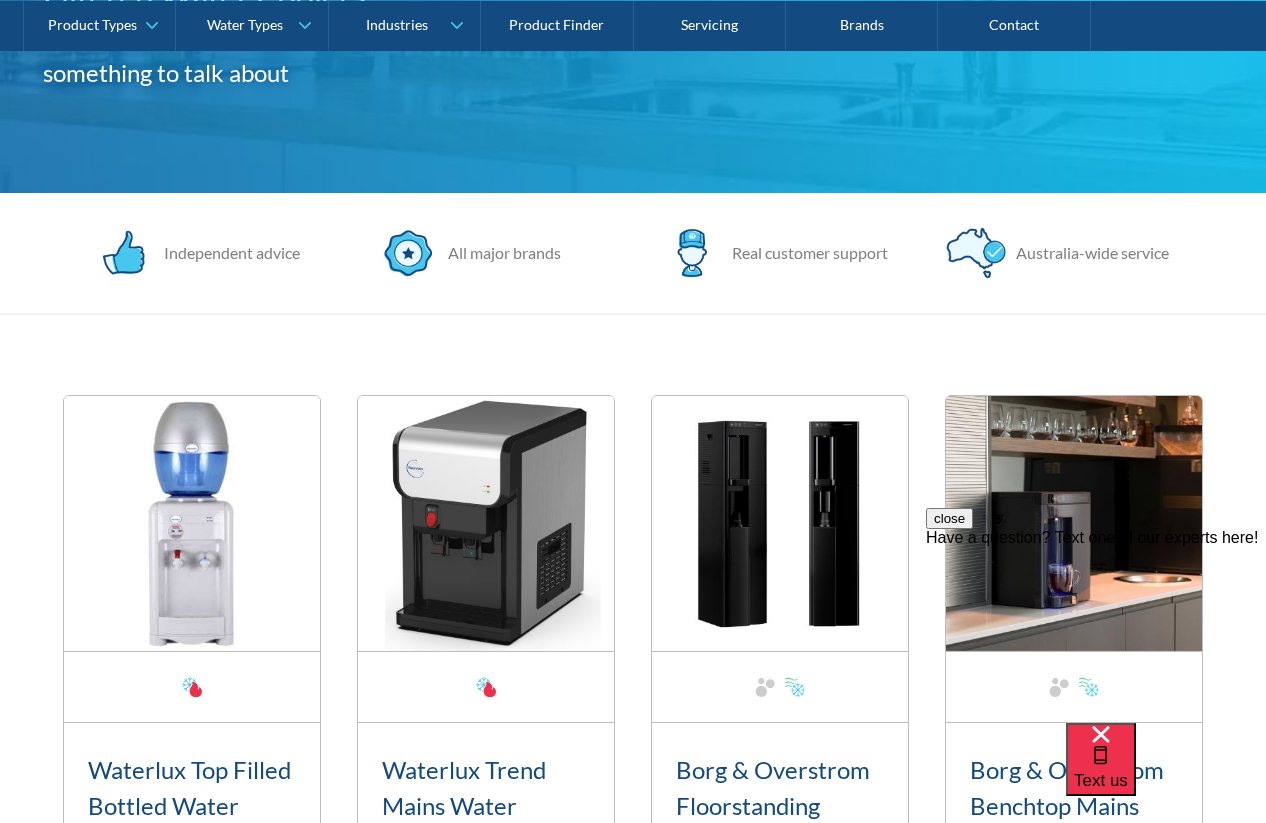 scroll, scrollTop: 310, scrollLeft: 0, axis: vertical 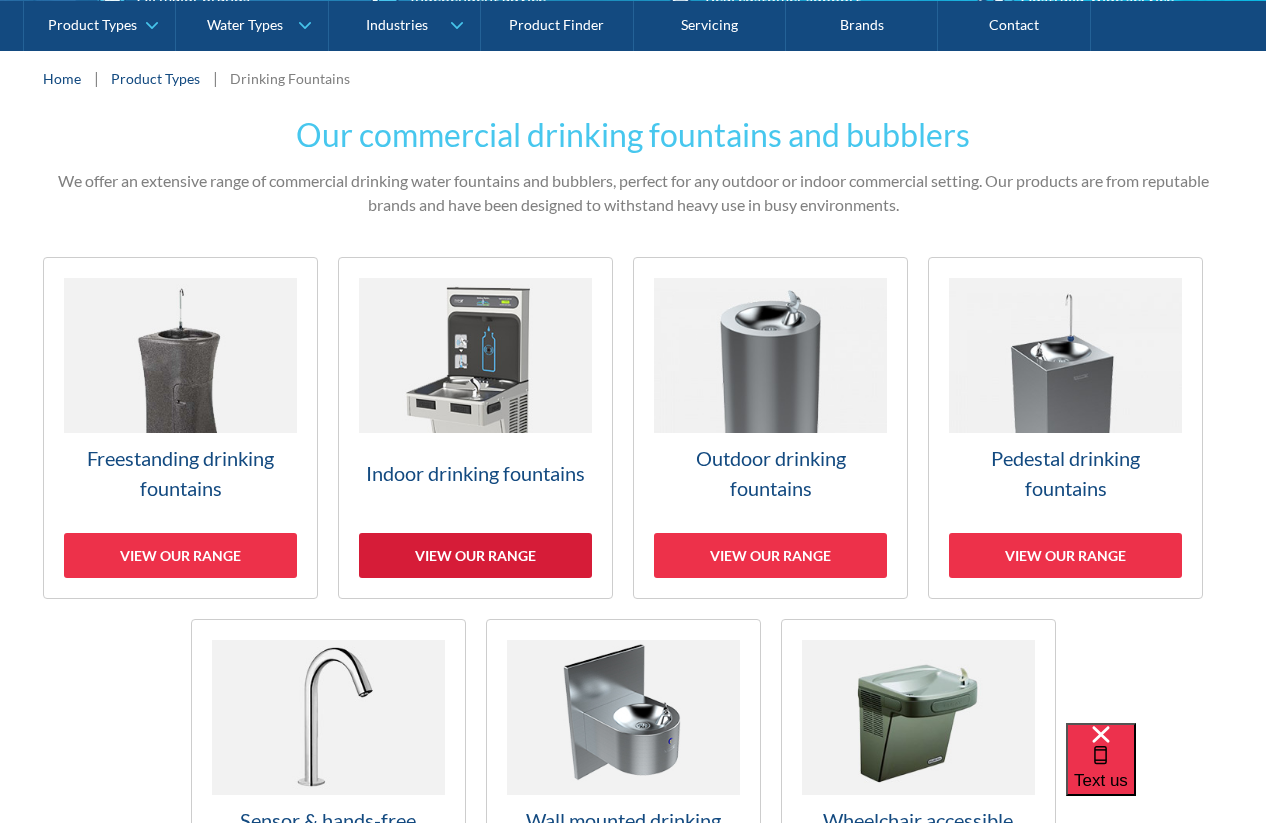 click on "View our range" at bounding box center (475, 555) 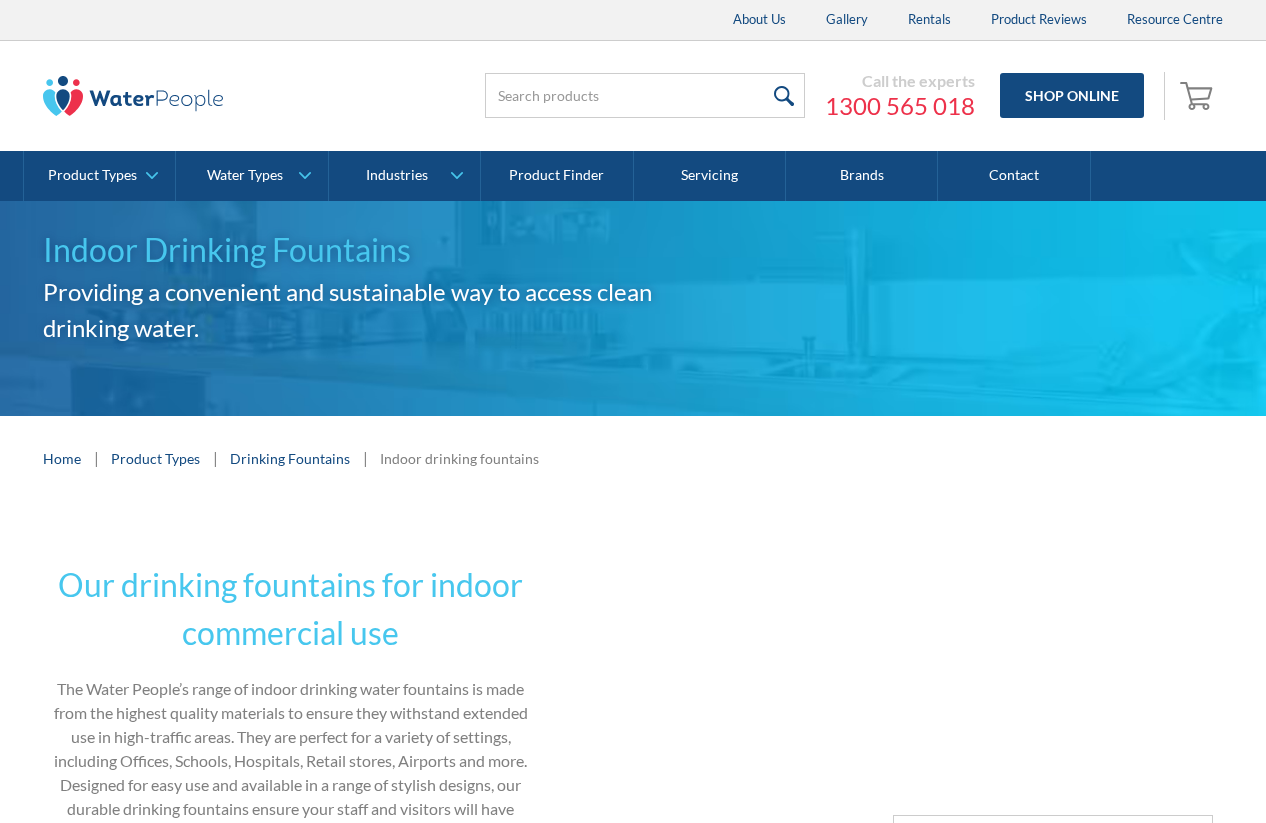scroll, scrollTop: 505, scrollLeft: 0, axis: vertical 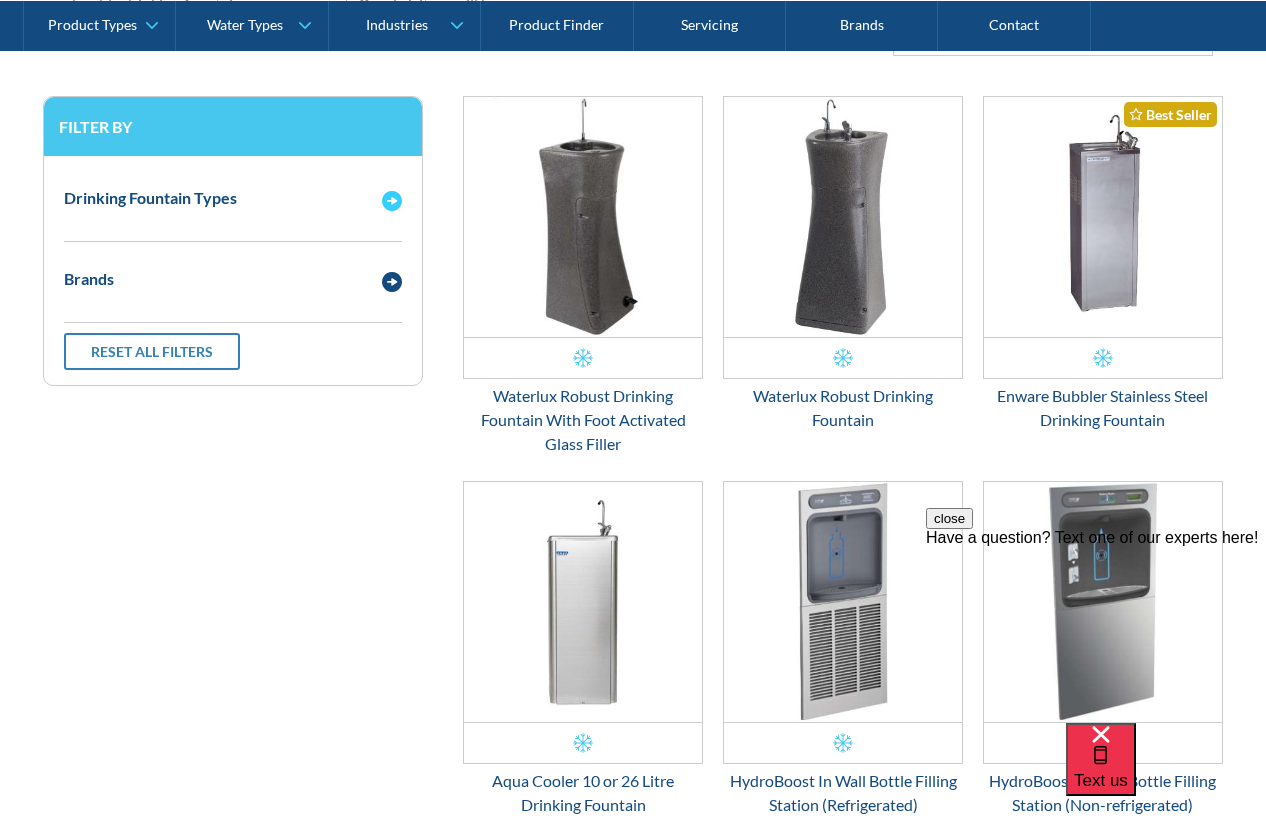 click on "Drinking Fountain Types" at bounding box center [213, 198] 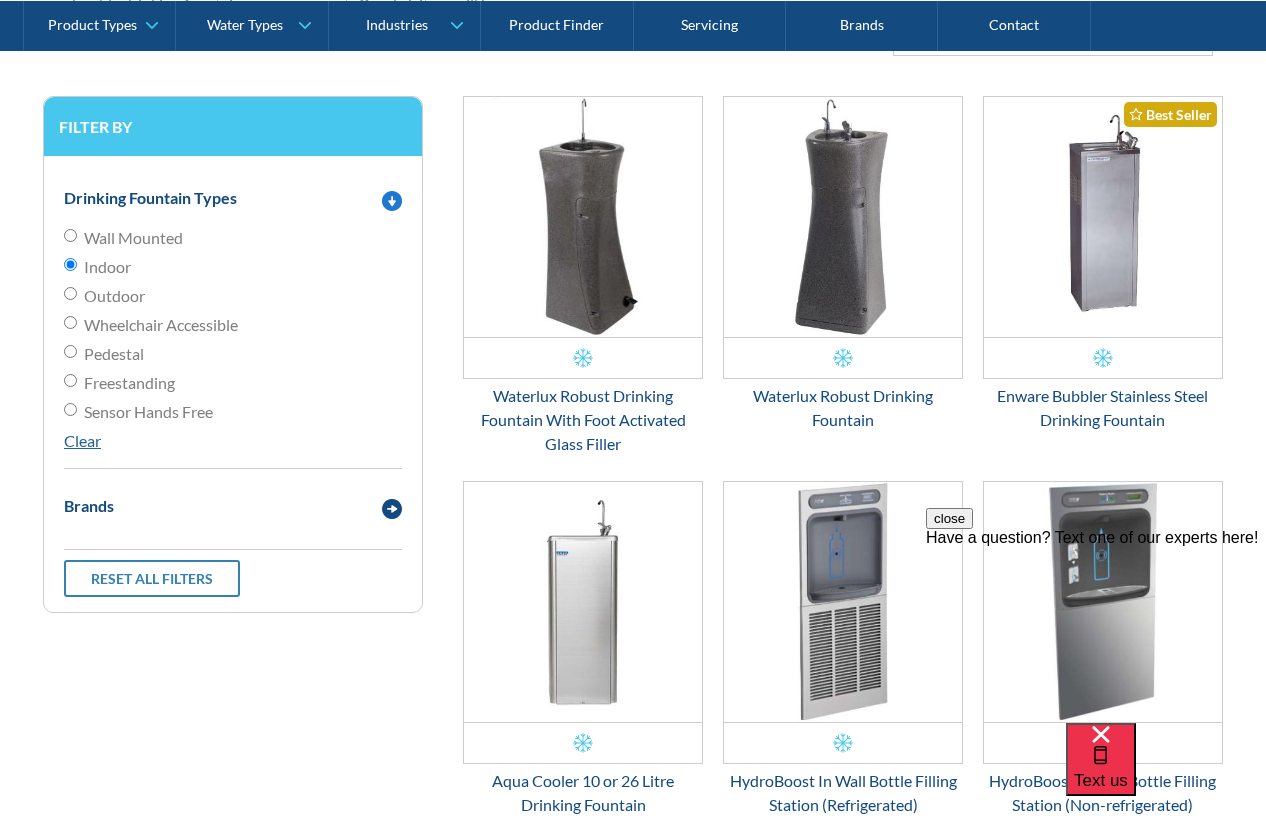 click on "Wall Mounted" at bounding box center (133, 238) 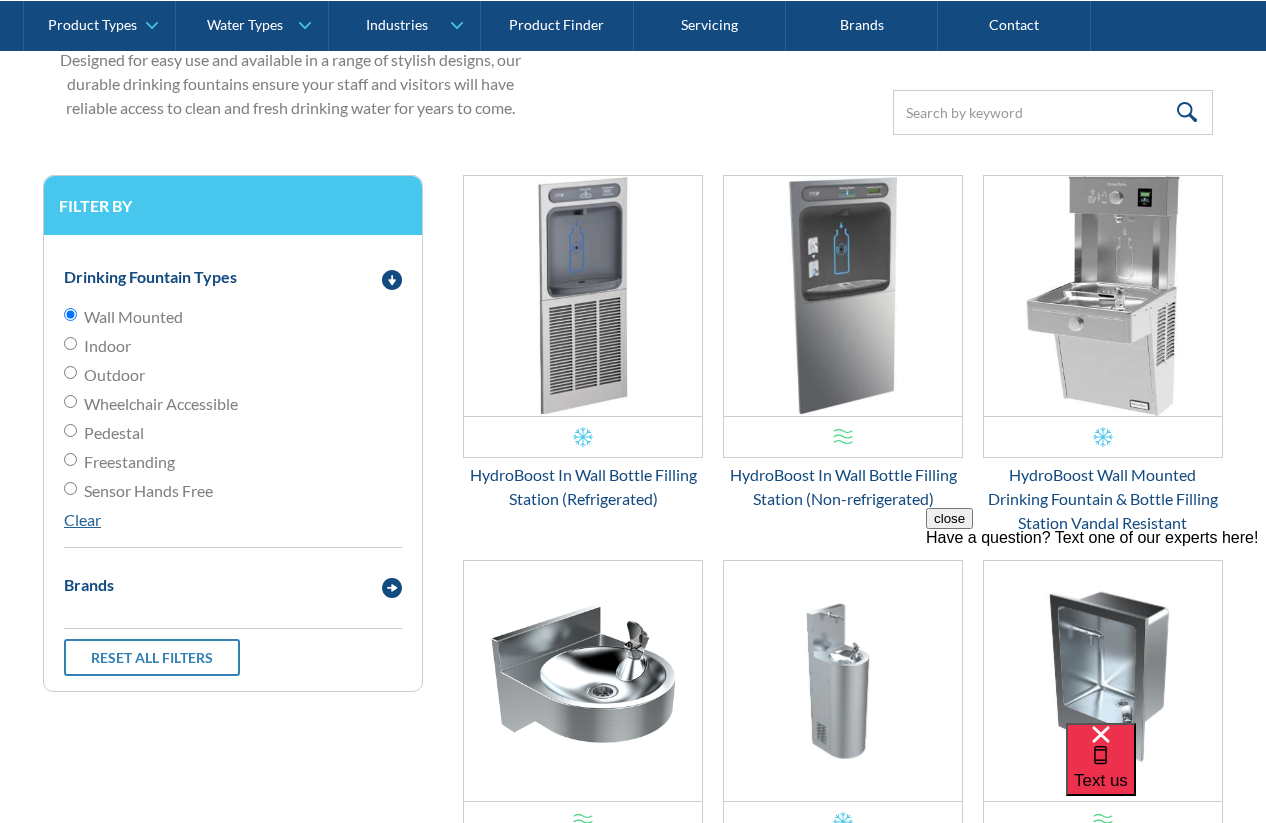scroll, scrollTop: 741, scrollLeft: 0, axis: vertical 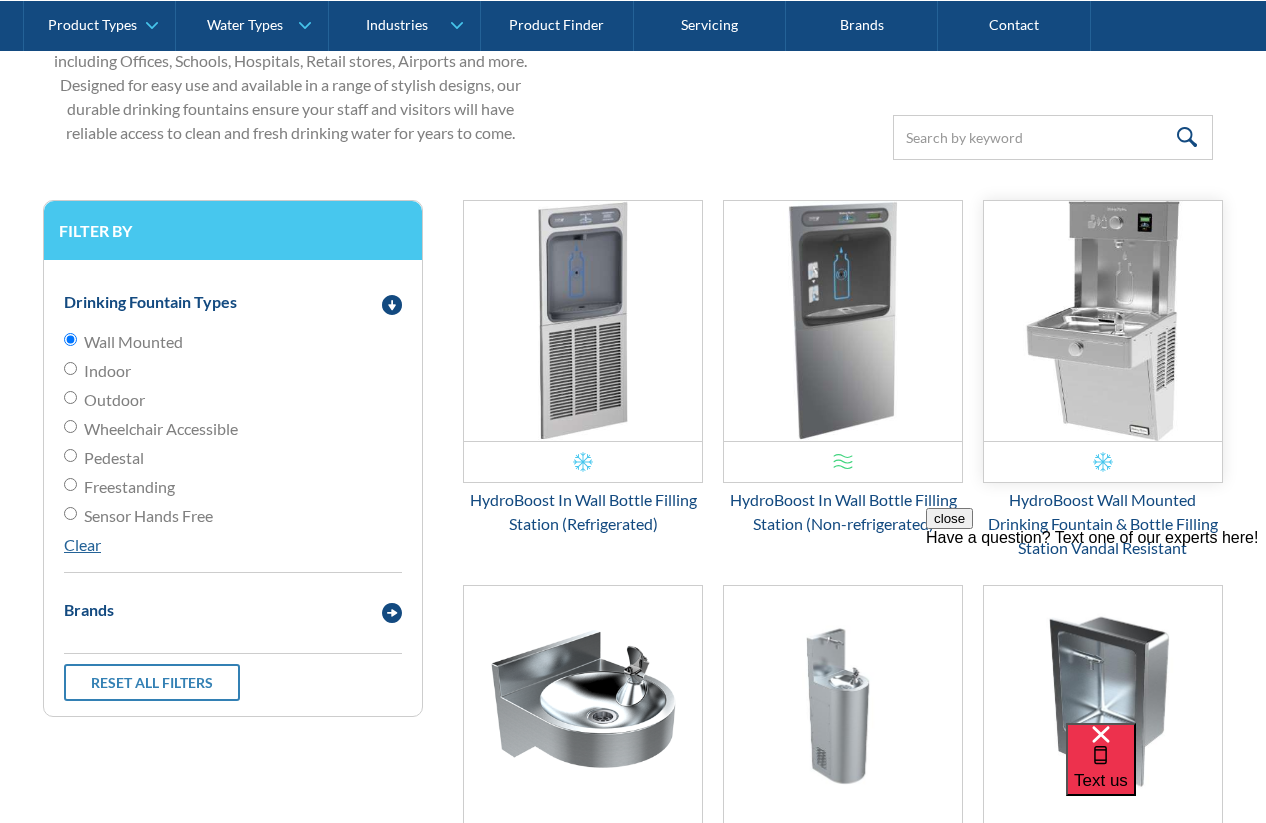 click at bounding box center [1103, 321] 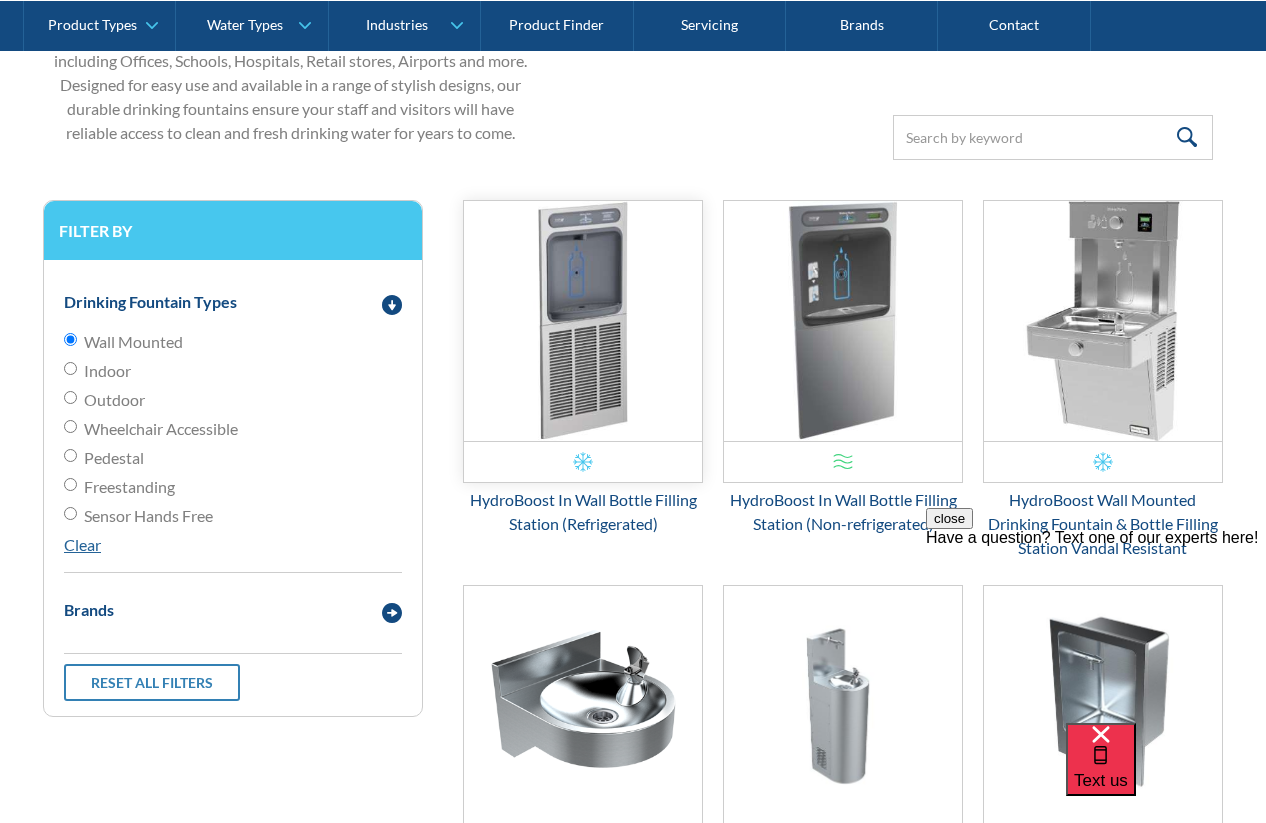 click at bounding box center (583, 321) 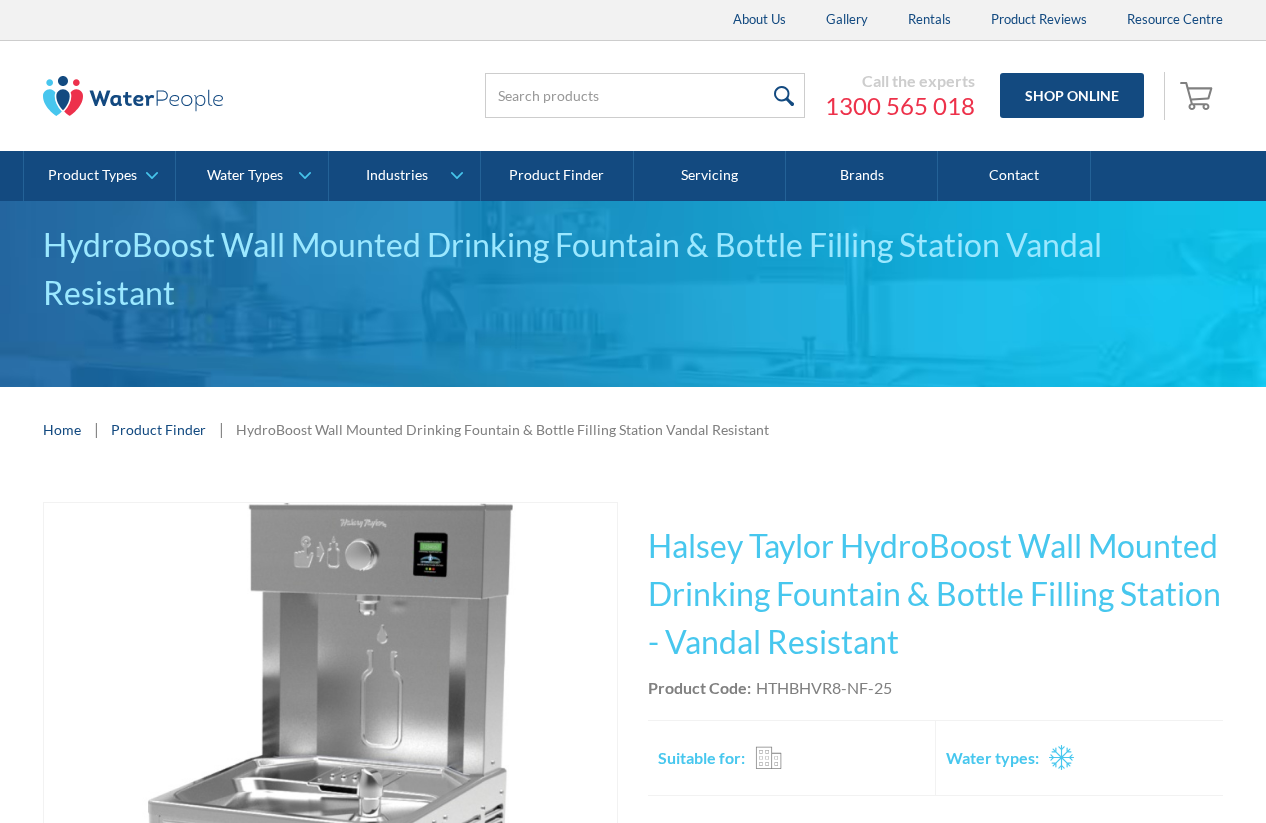 scroll, scrollTop: 0, scrollLeft: 0, axis: both 